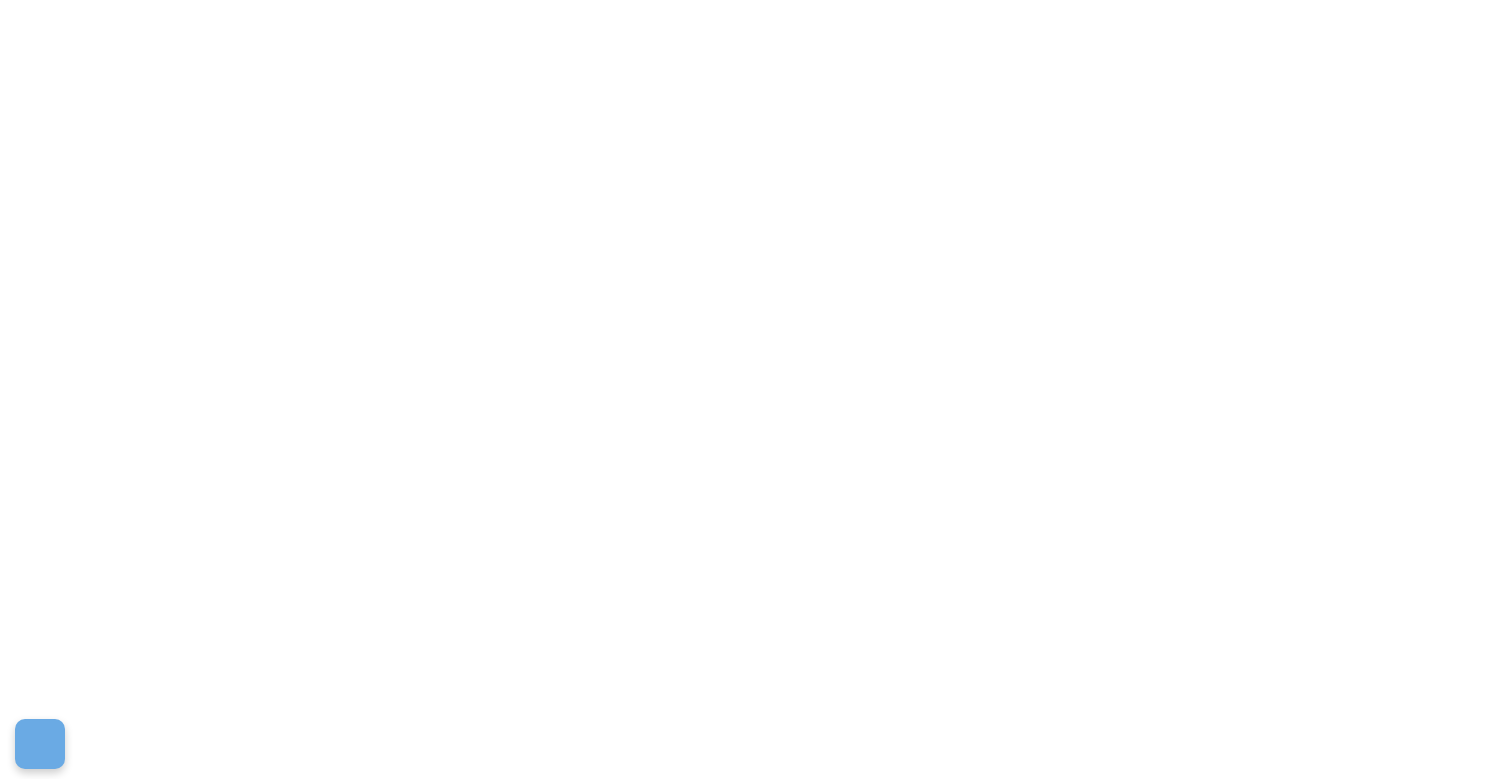scroll, scrollTop: 0, scrollLeft: 0, axis: both 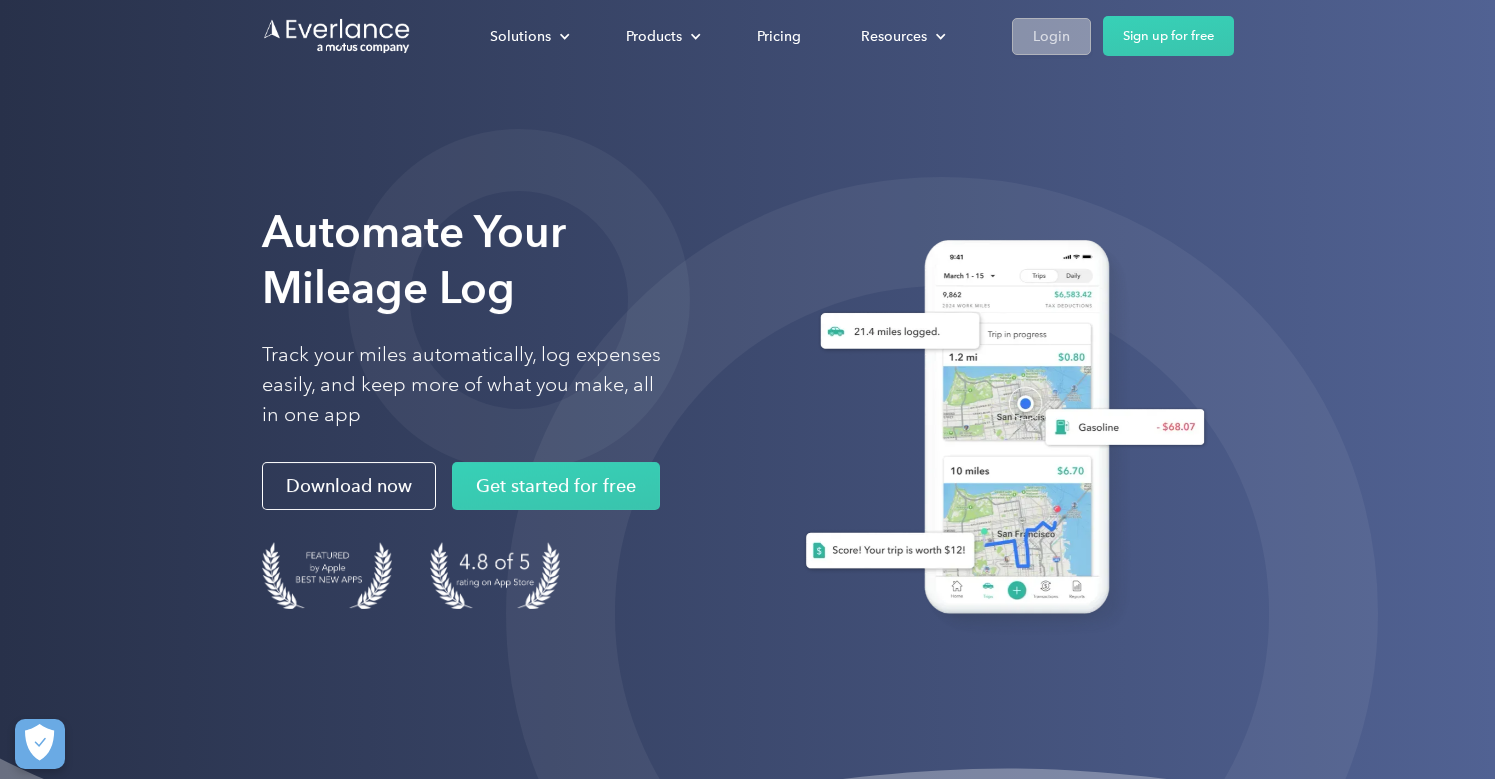 click on "Login" at bounding box center [1051, 36] 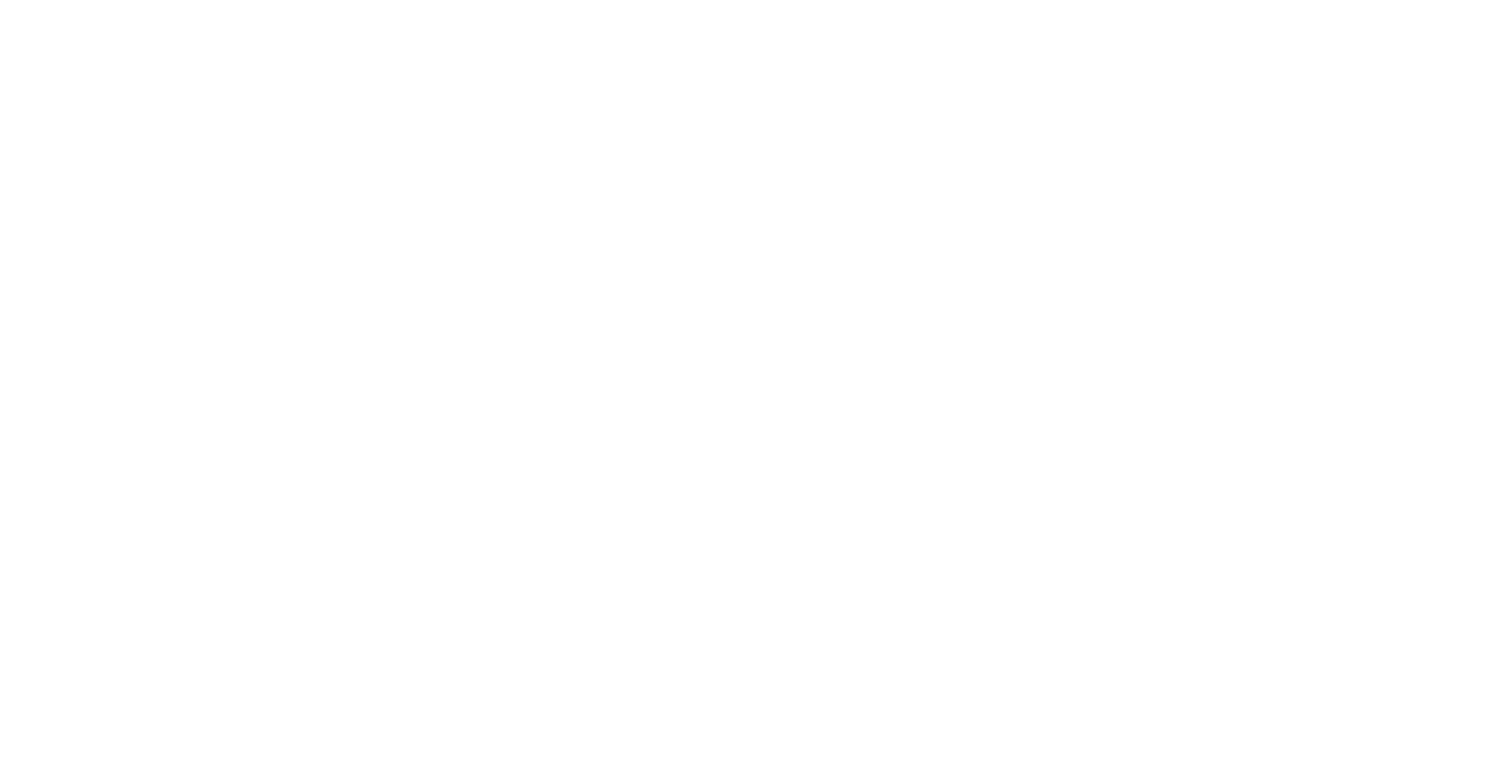 scroll, scrollTop: 0, scrollLeft: 0, axis: both 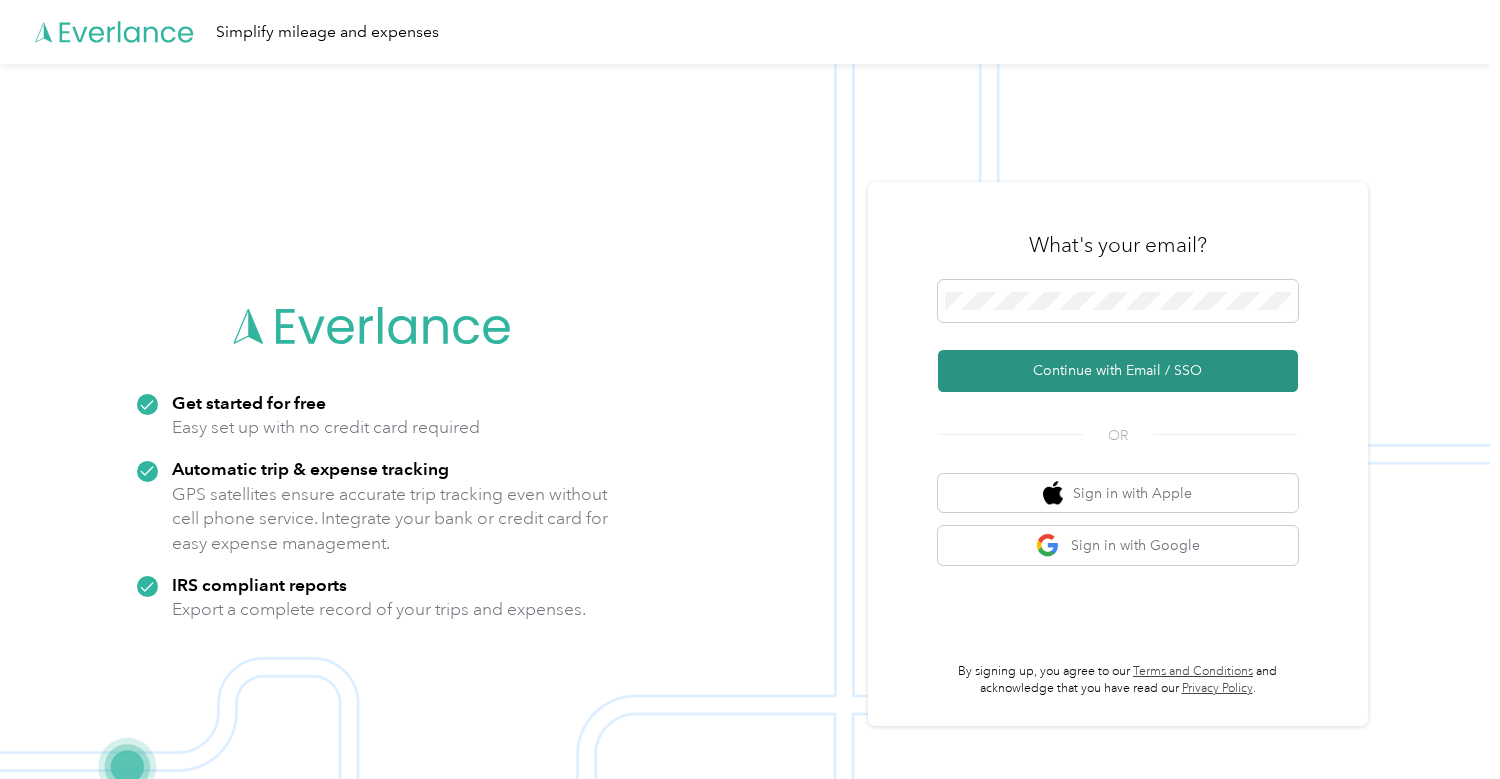 drag, startPoint x: 1131, startPoint y: 364, endPoint x: 1148, endPoint y: 367, distance: 17.262676 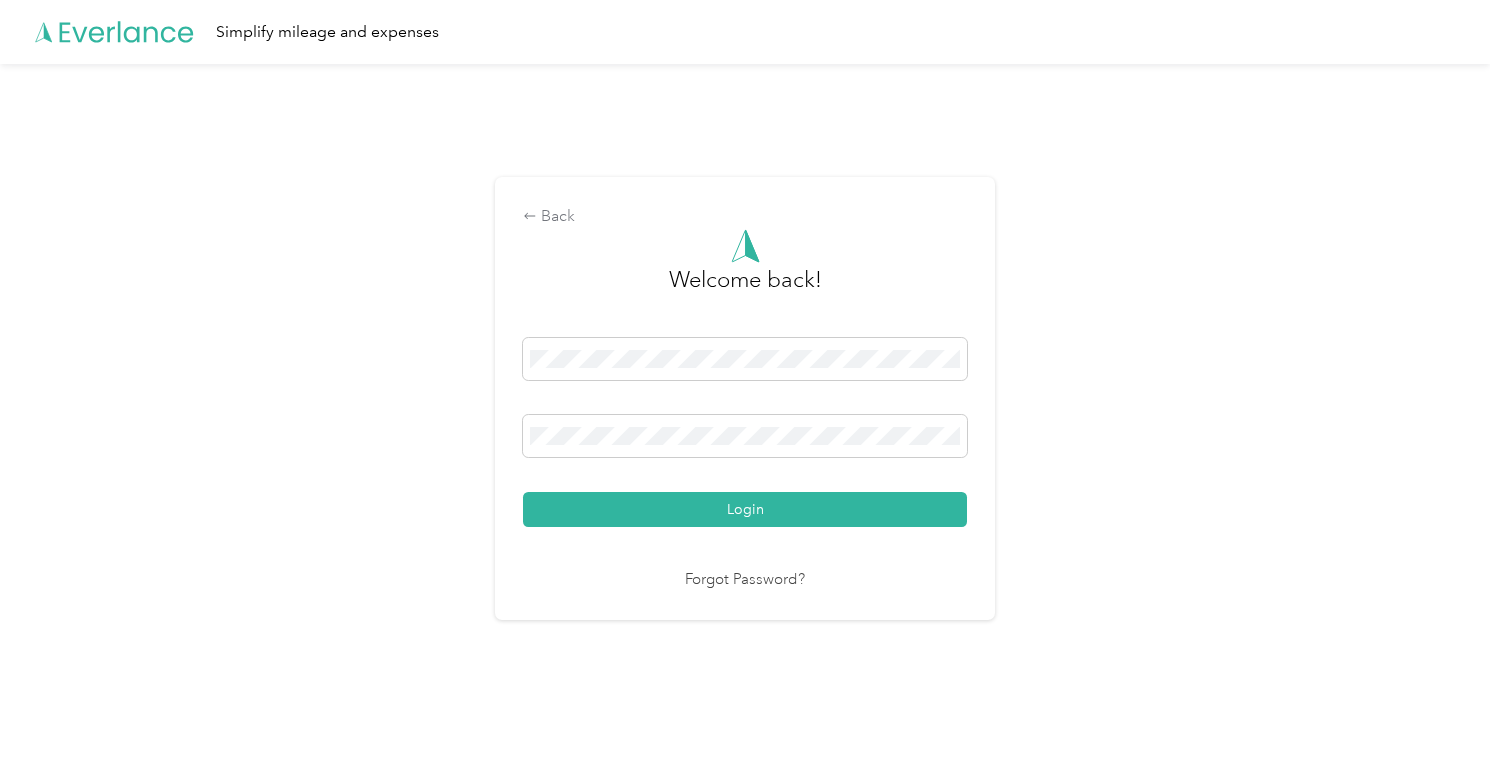 click on "Login" at bounding box center [745, 509] 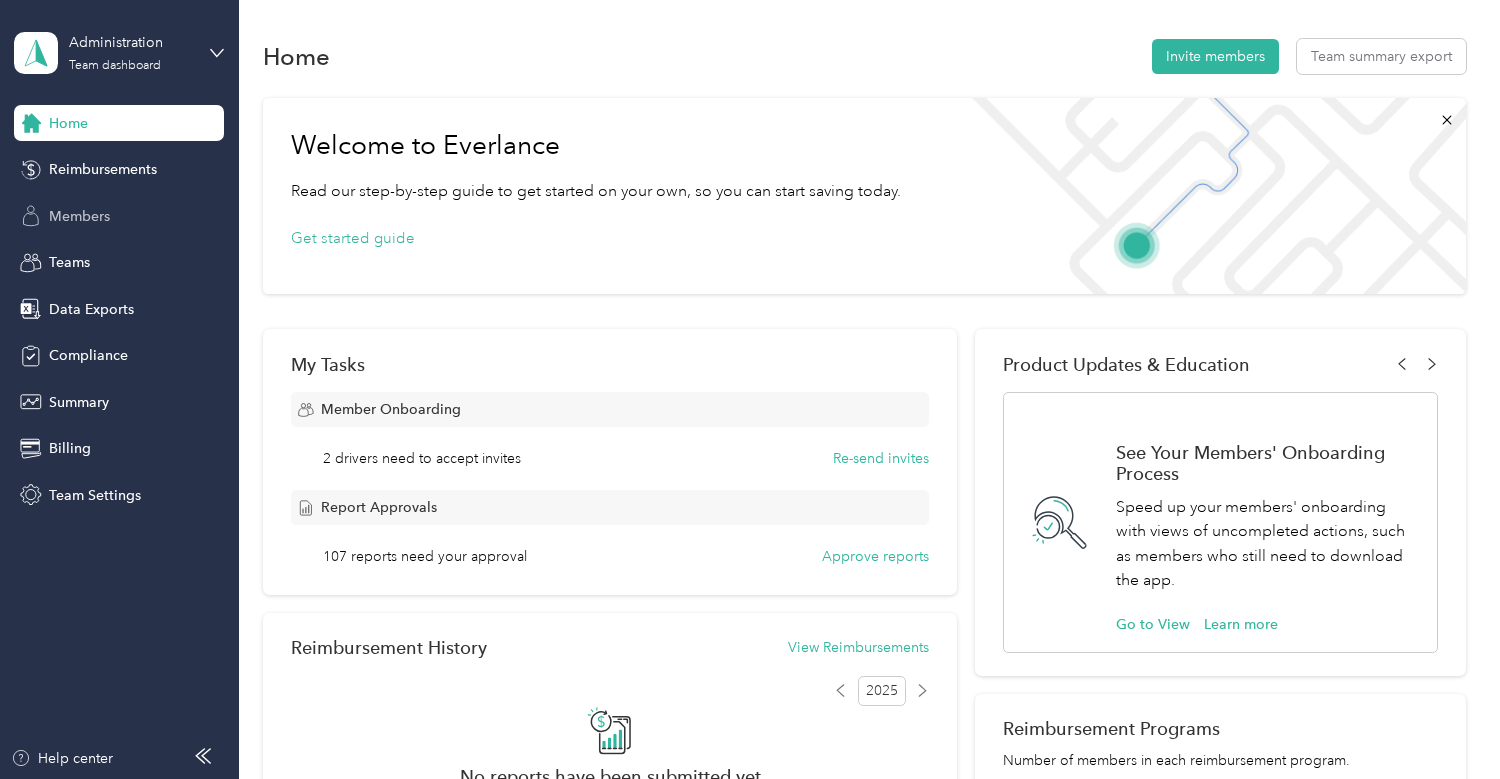 click on "Members" at bounding box center (79, 216) 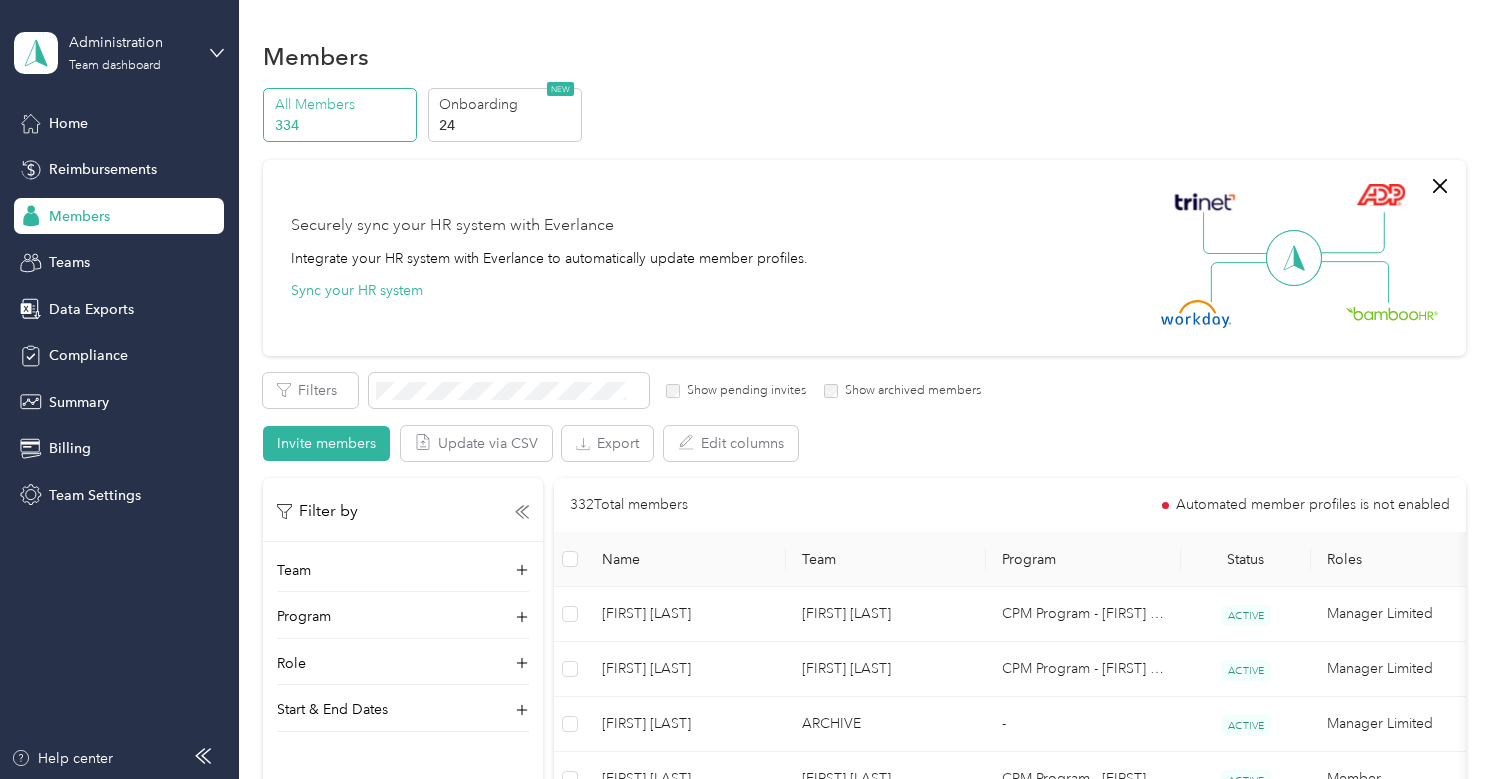 click on "Show pending invites" at bounding box center [743, 391] 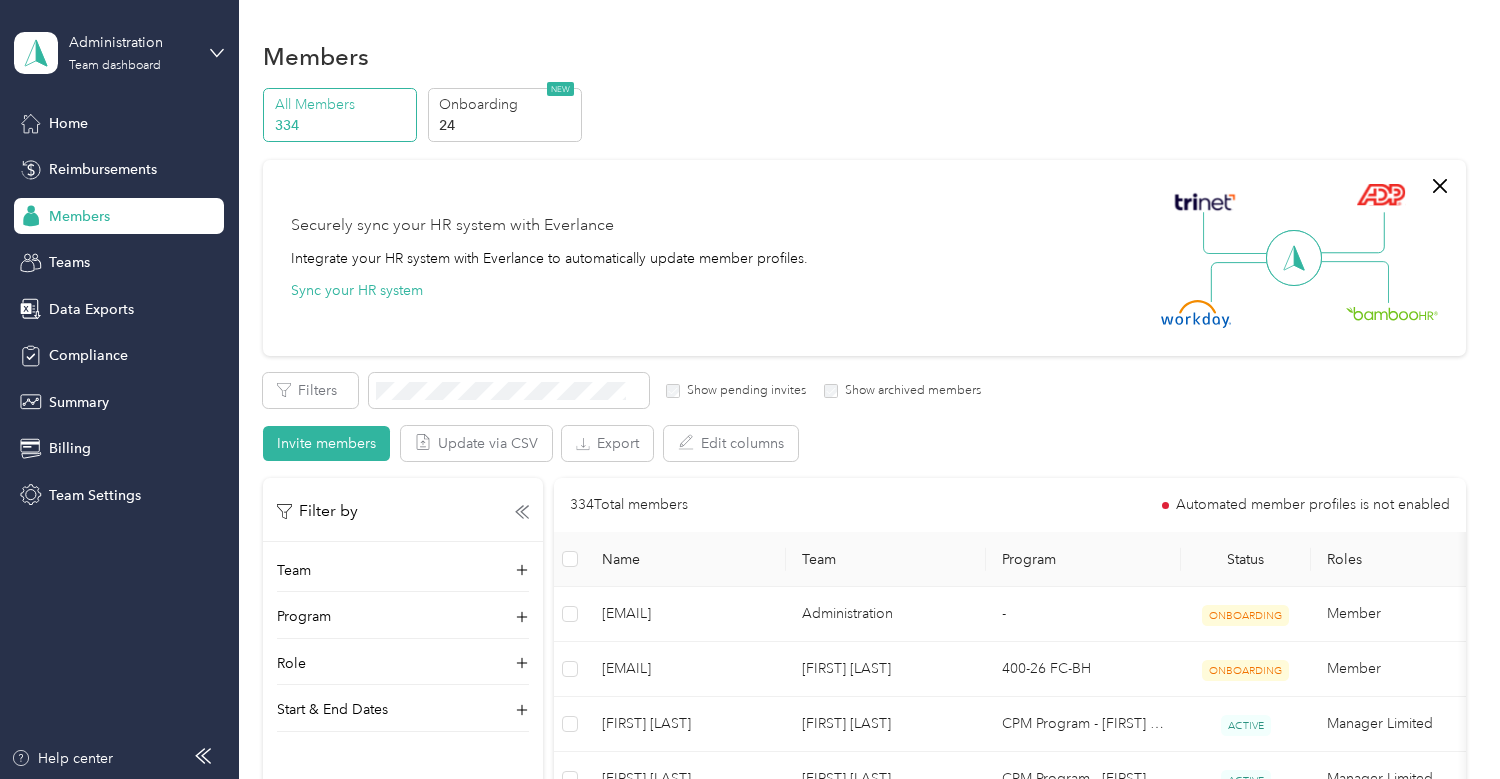 click on "Show archived members" at bounding box center (909, 391) 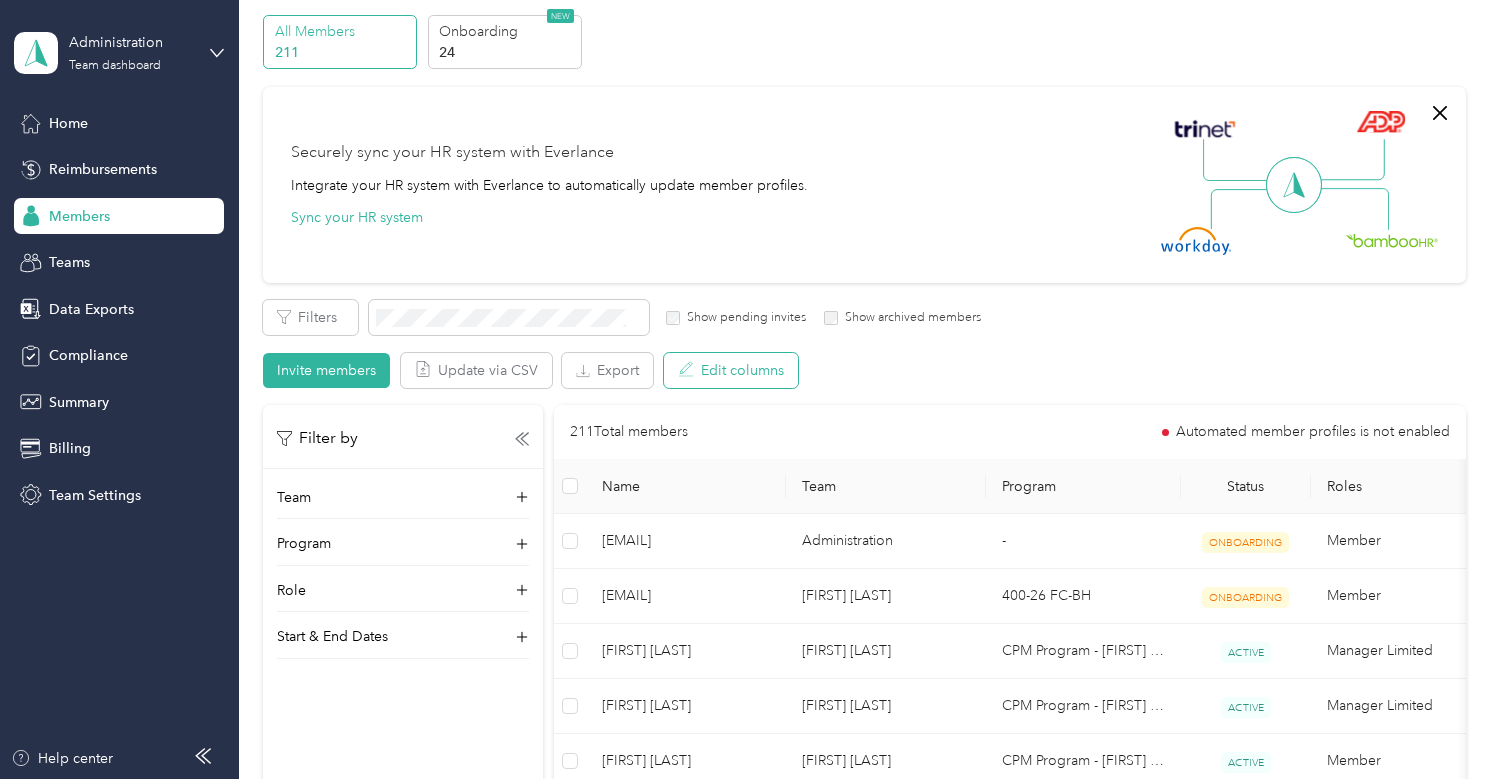 scroll, scrollTop: 0, scrollLeft: 0, axis: both 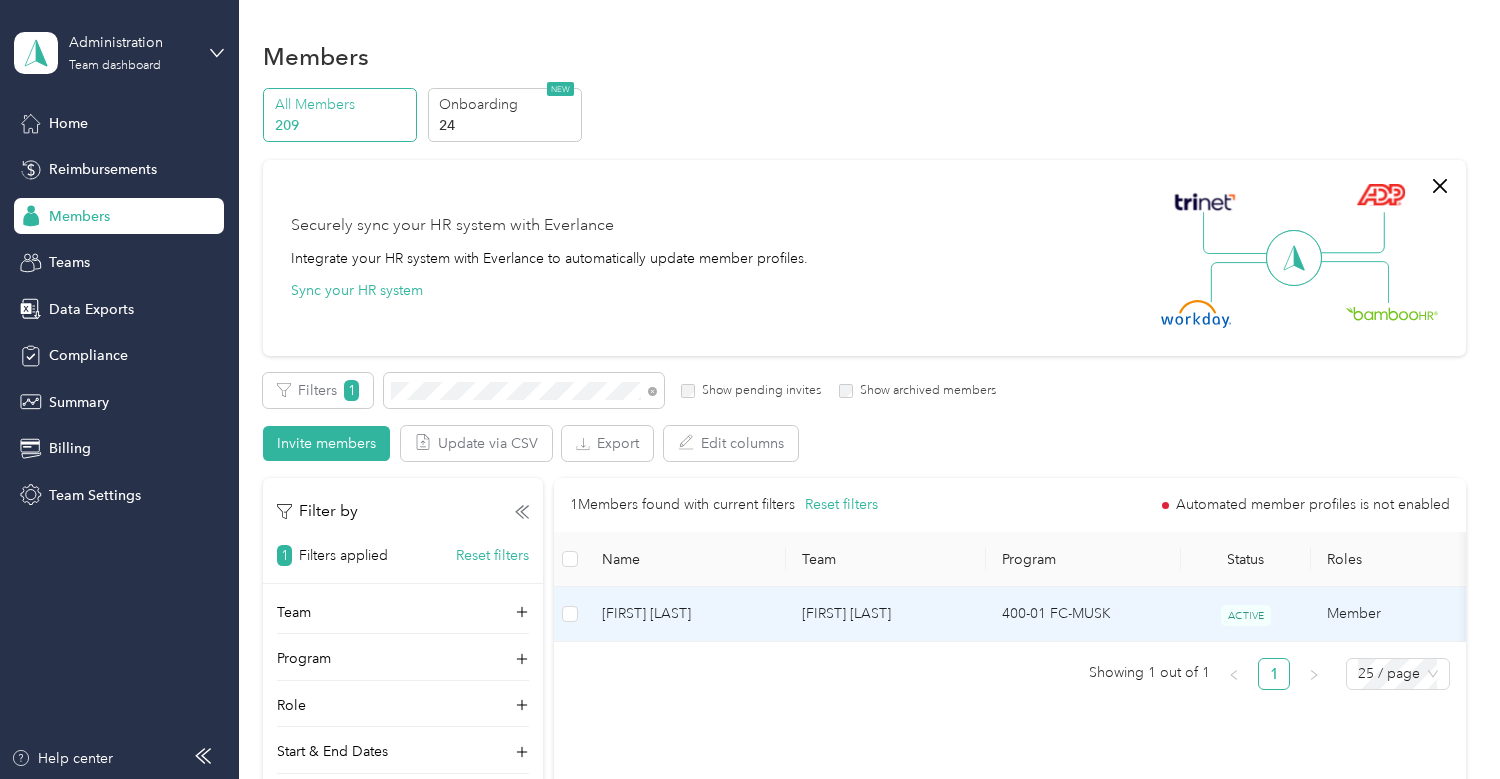 click on "Kathy Epplett" at bounding box center (886, 614) 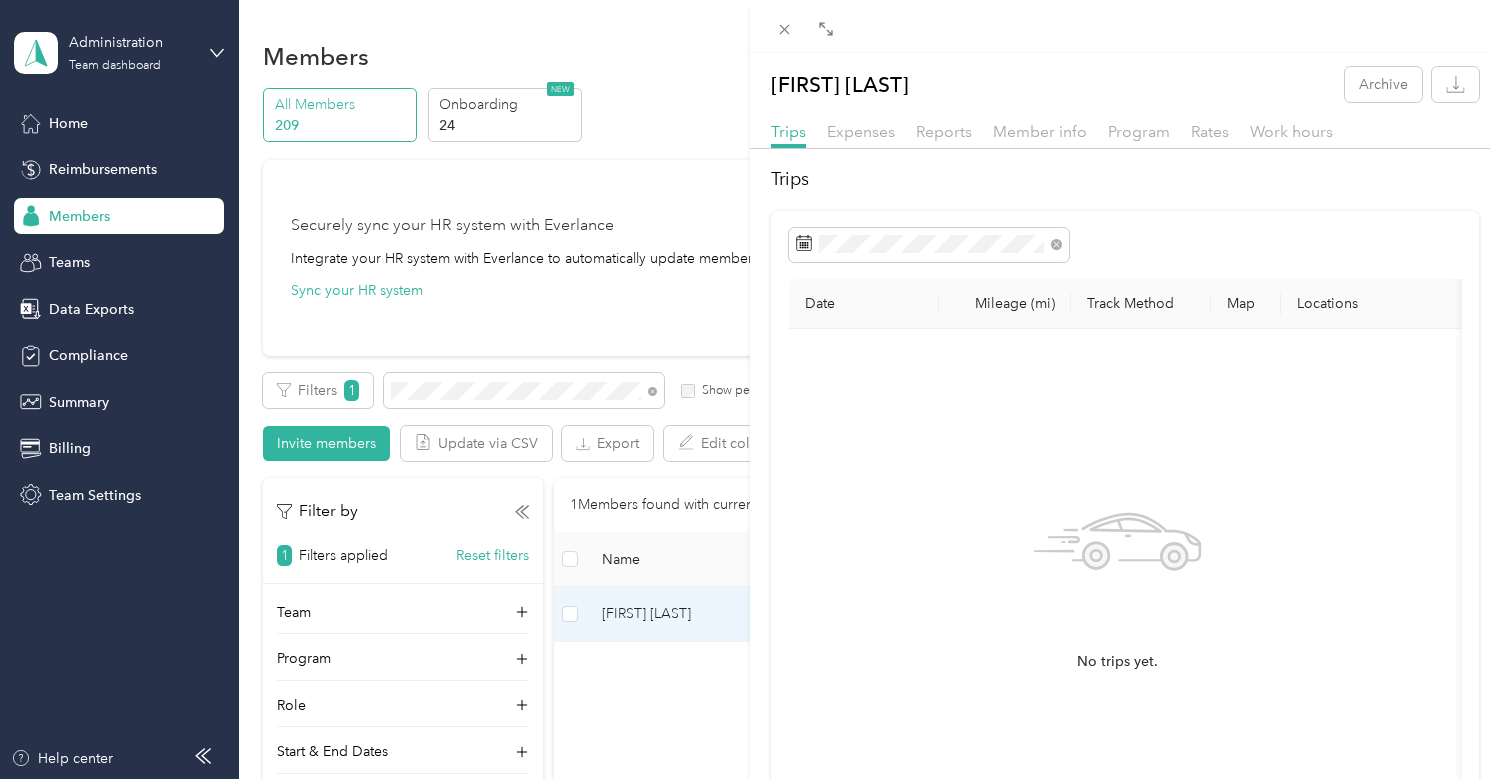 click on "Leanna Rittenhouse Archive Trips Expenses Reports Member info Program Rates Work hours Trips Date Mileage (mi) Track Method Map Locations Mileage value Purpose               No trips yet." at bounding box center [750, 389] 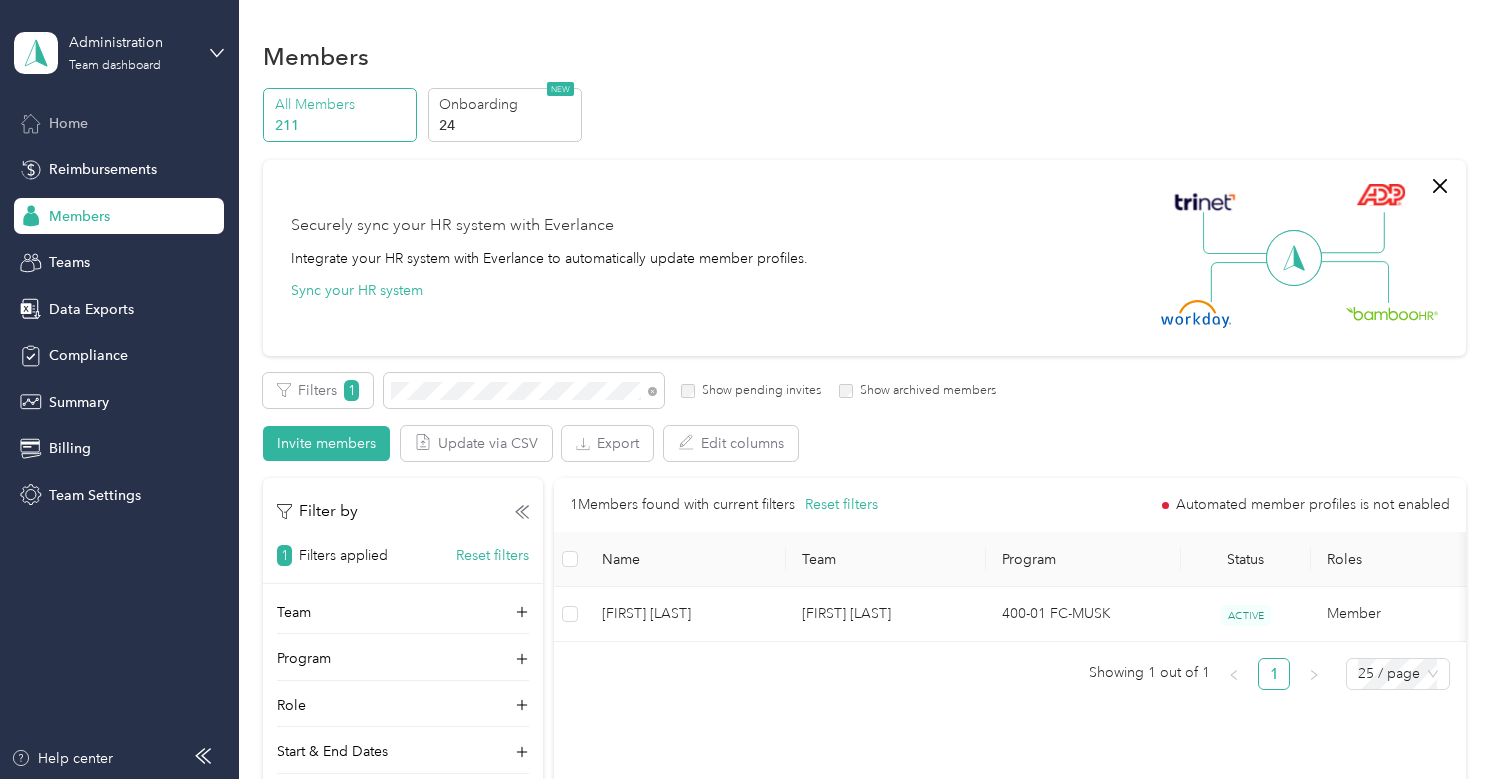 click on "Home" at bounding box center [68, 123] 